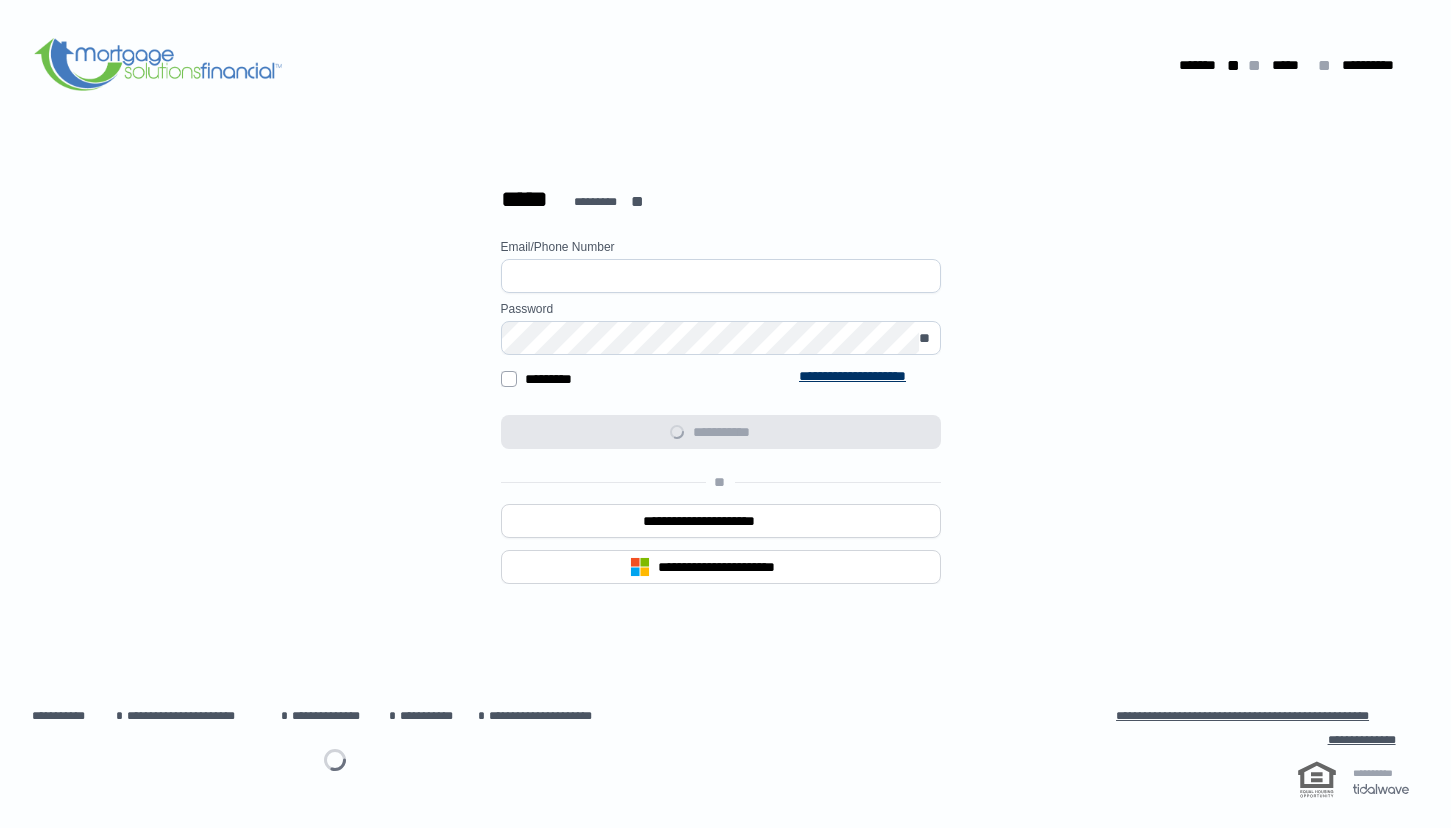 scroll, scrollTop: 0, scrollLeft: 0, axis: both 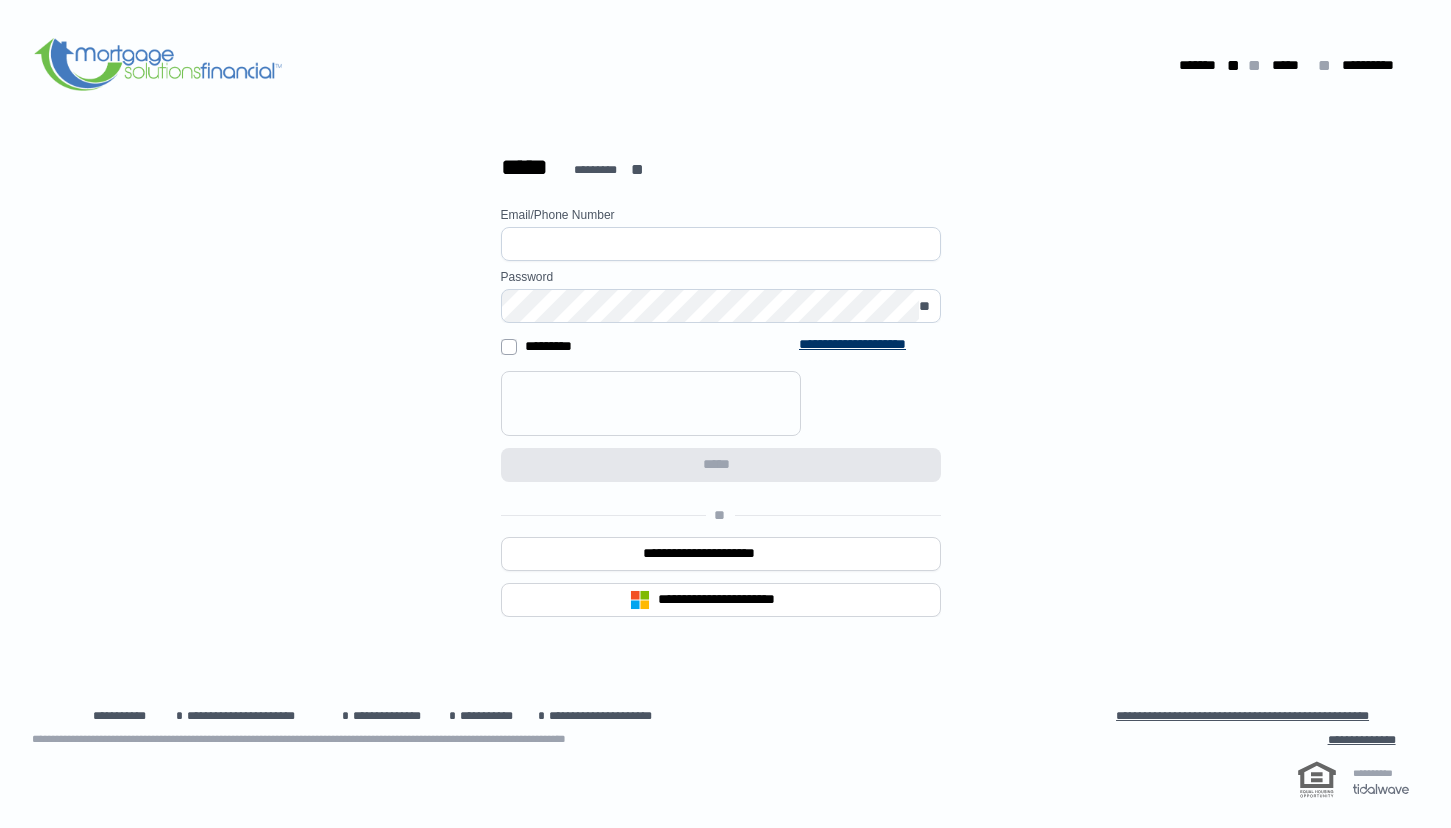type on "**********" 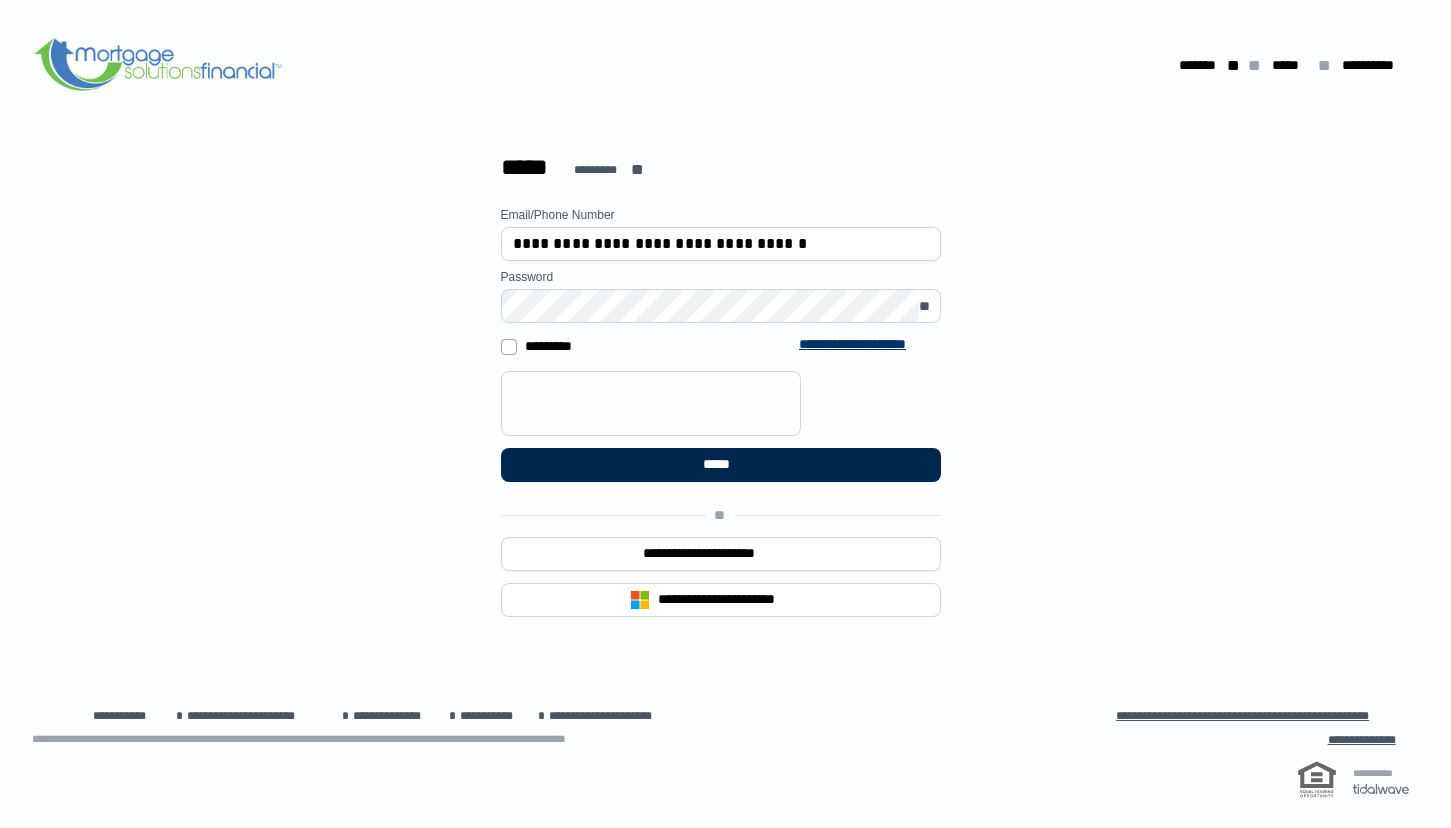 click on "*****" at bounding box center (720, 464) 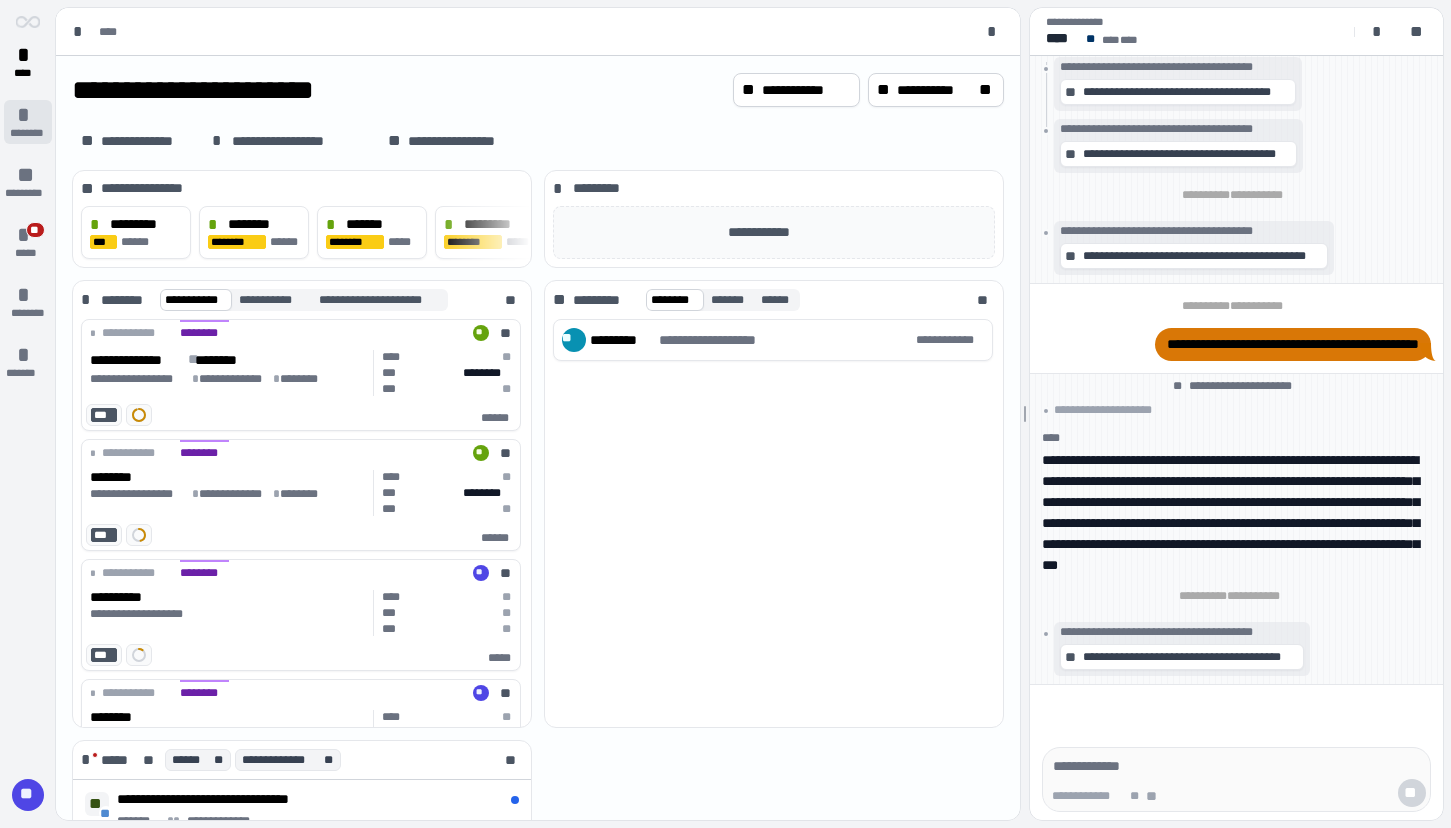 click on "********" at bounding box center [27, 133] 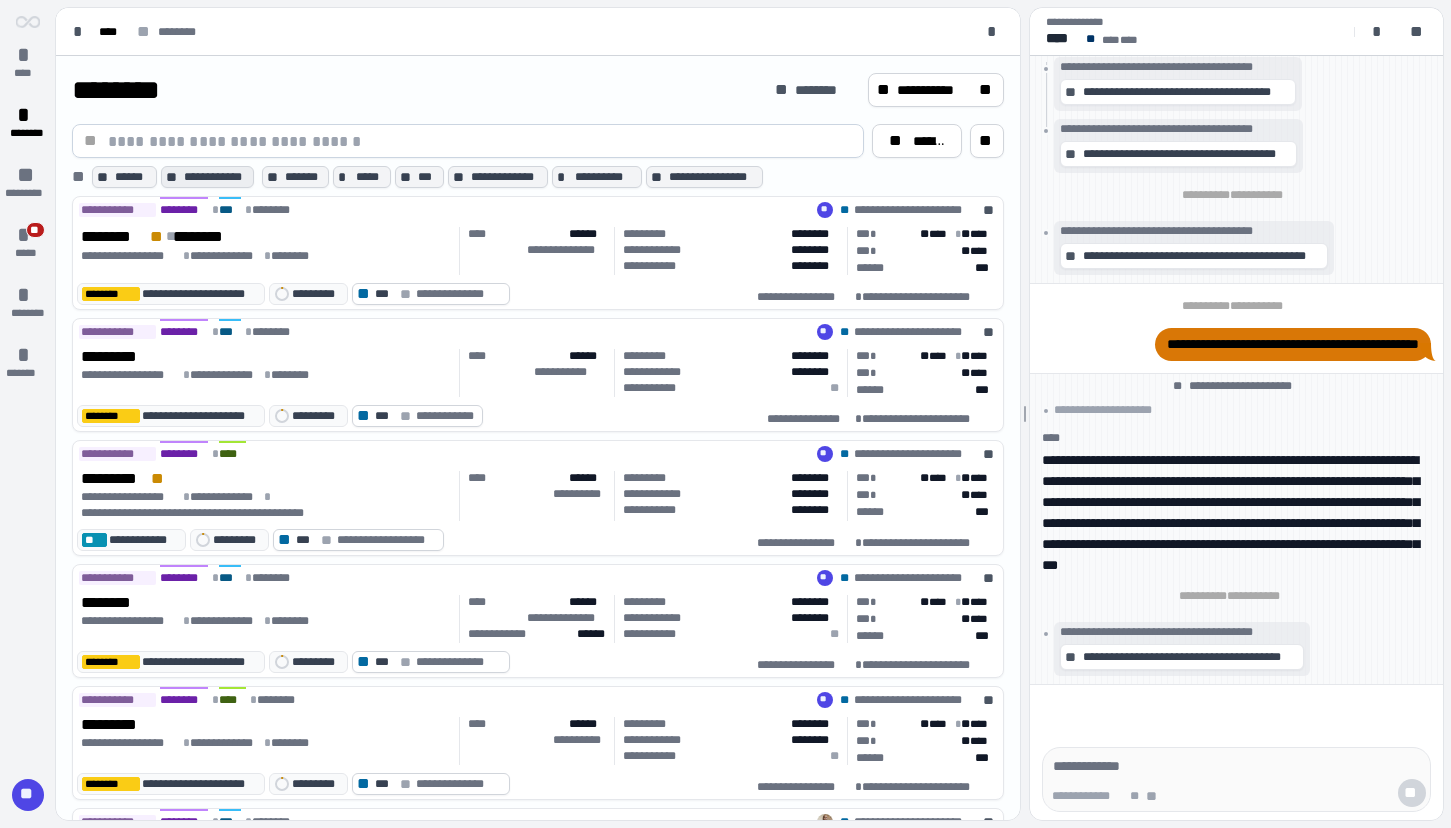 click on "**********" at bounding box center (217, 177) 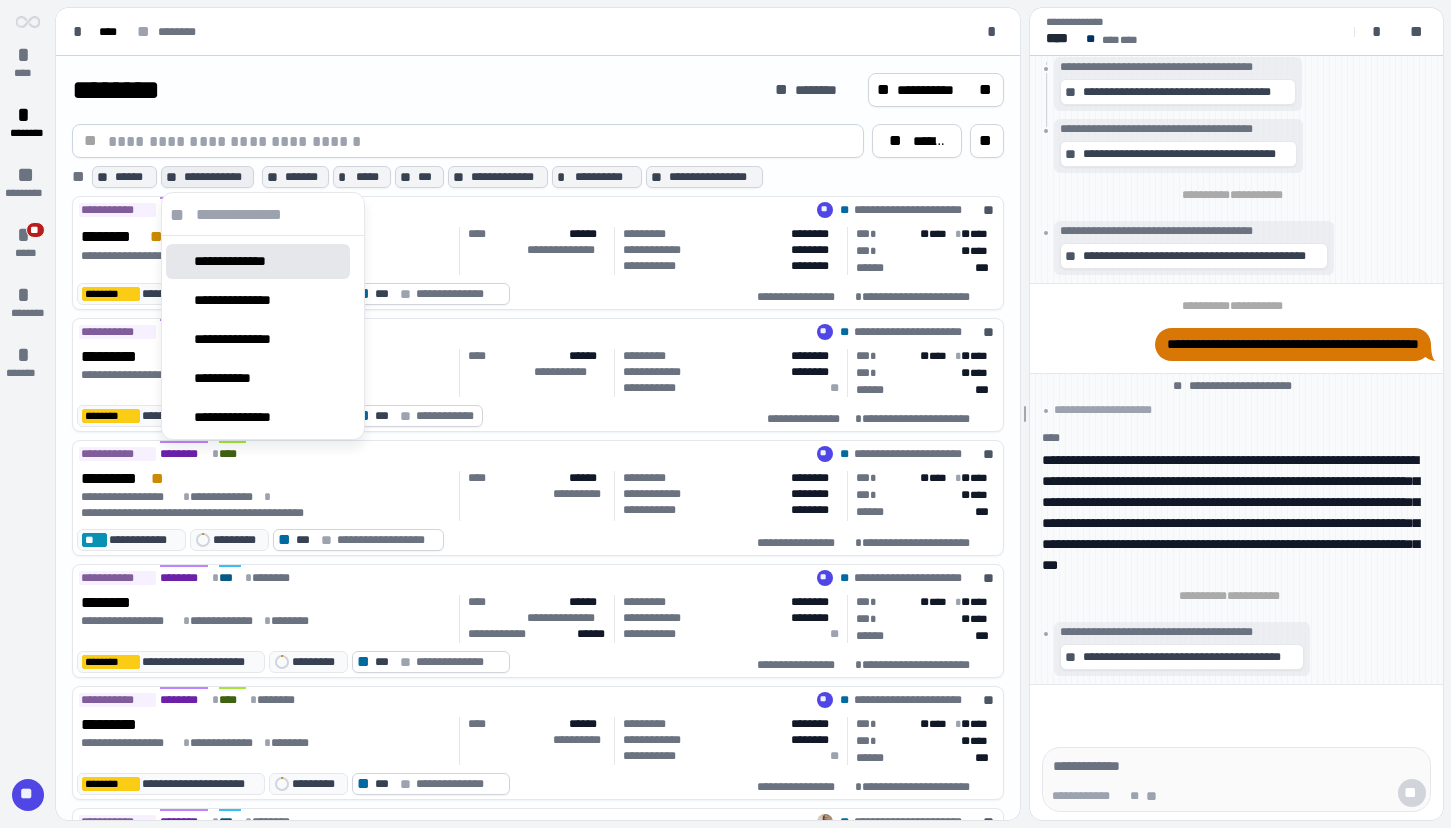 click on "**********" at bounding box center [240, 261] 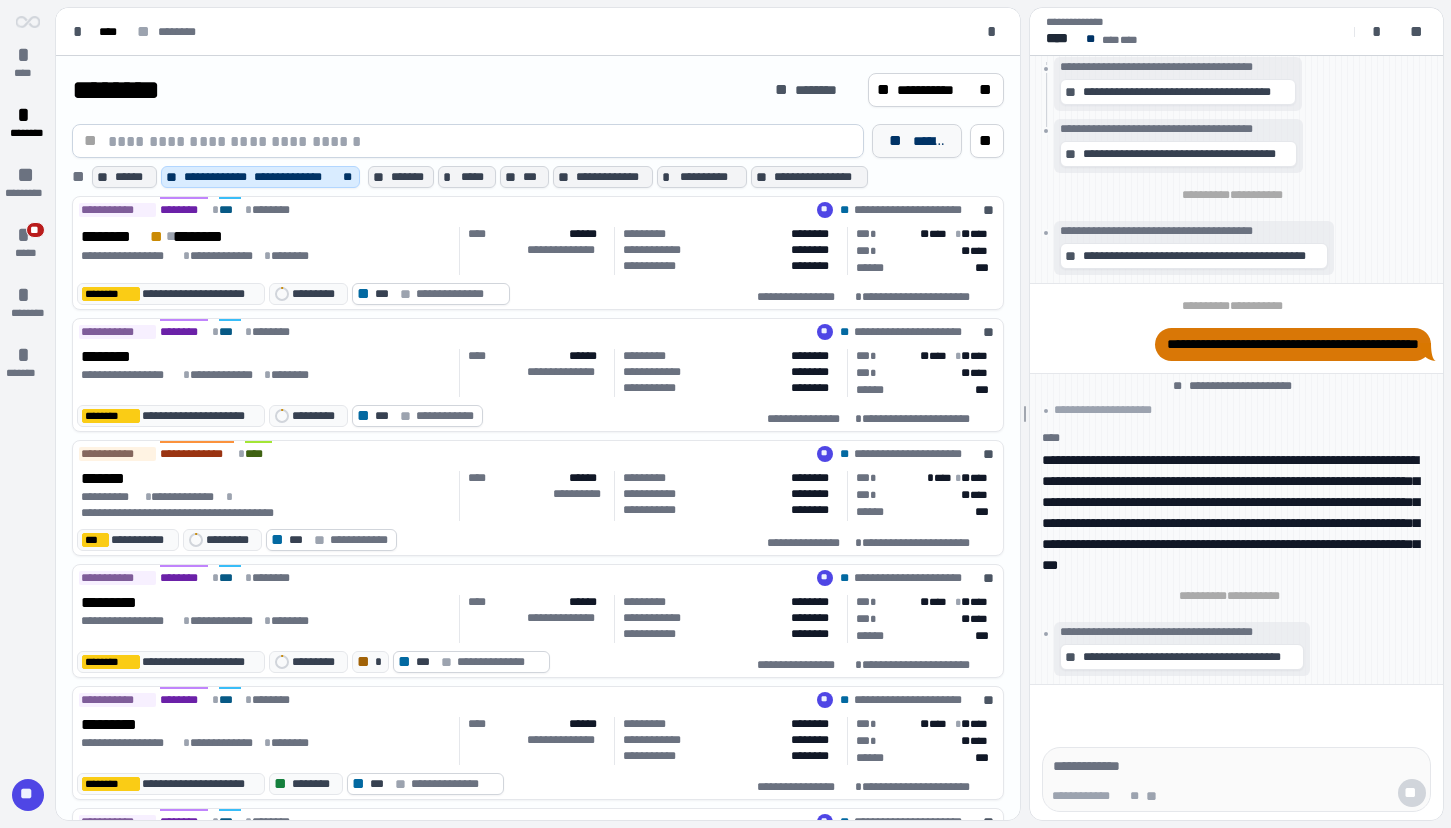 click on "** ******" at bounding box center (917, 141) 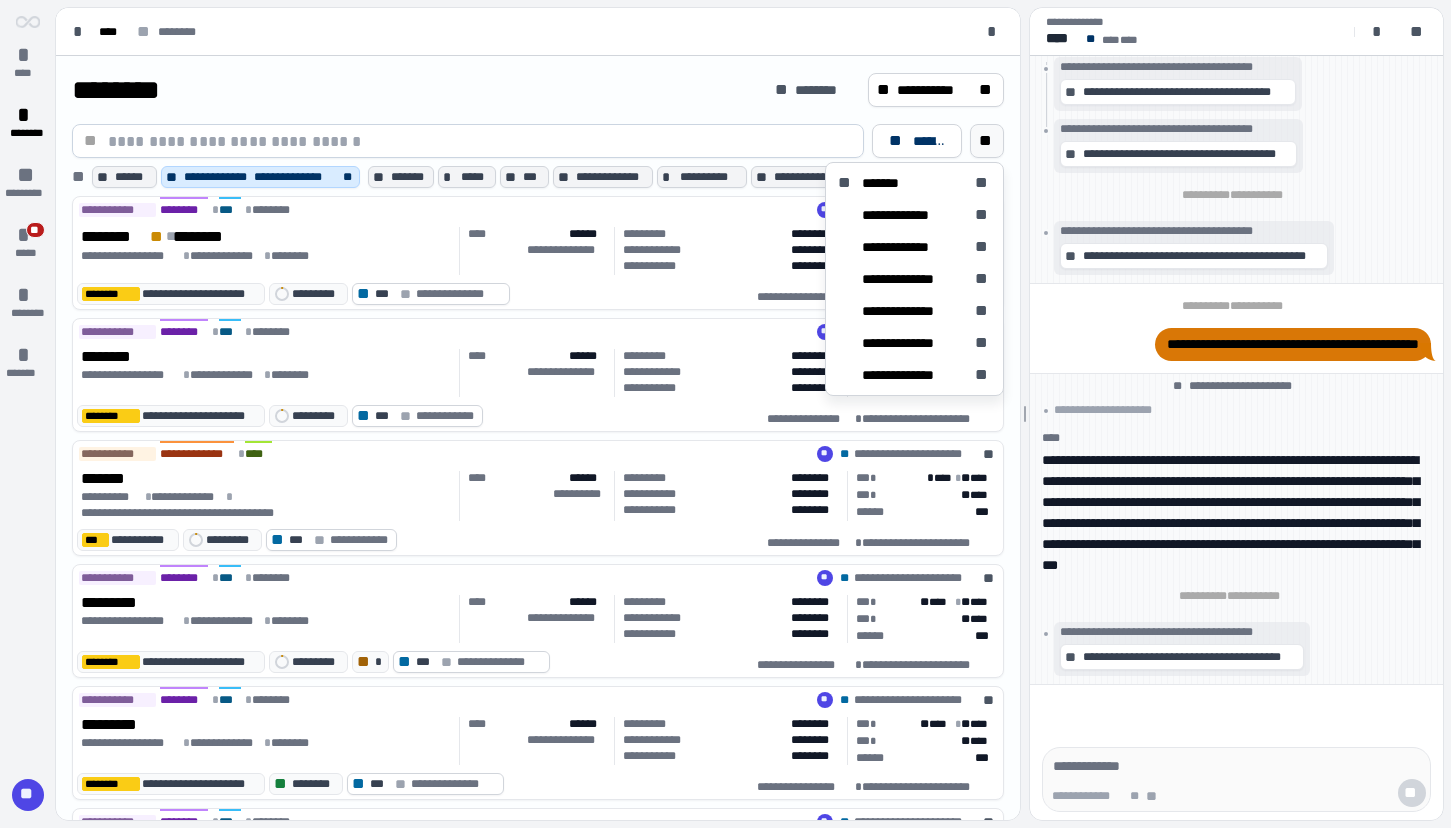 click on "**" at bounding box center [987, 141] 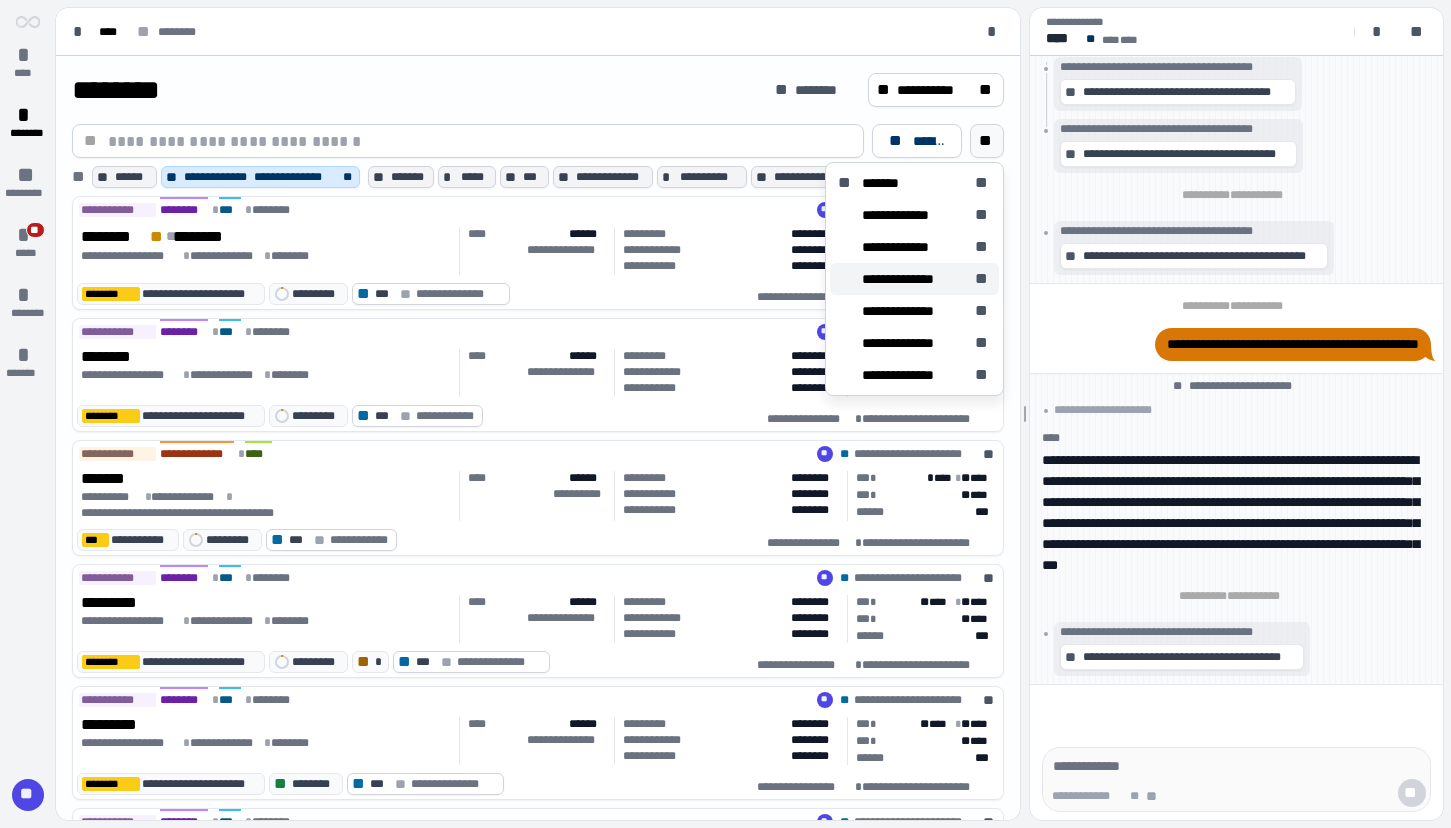 click on "**********" at bounding box center [914, 279] 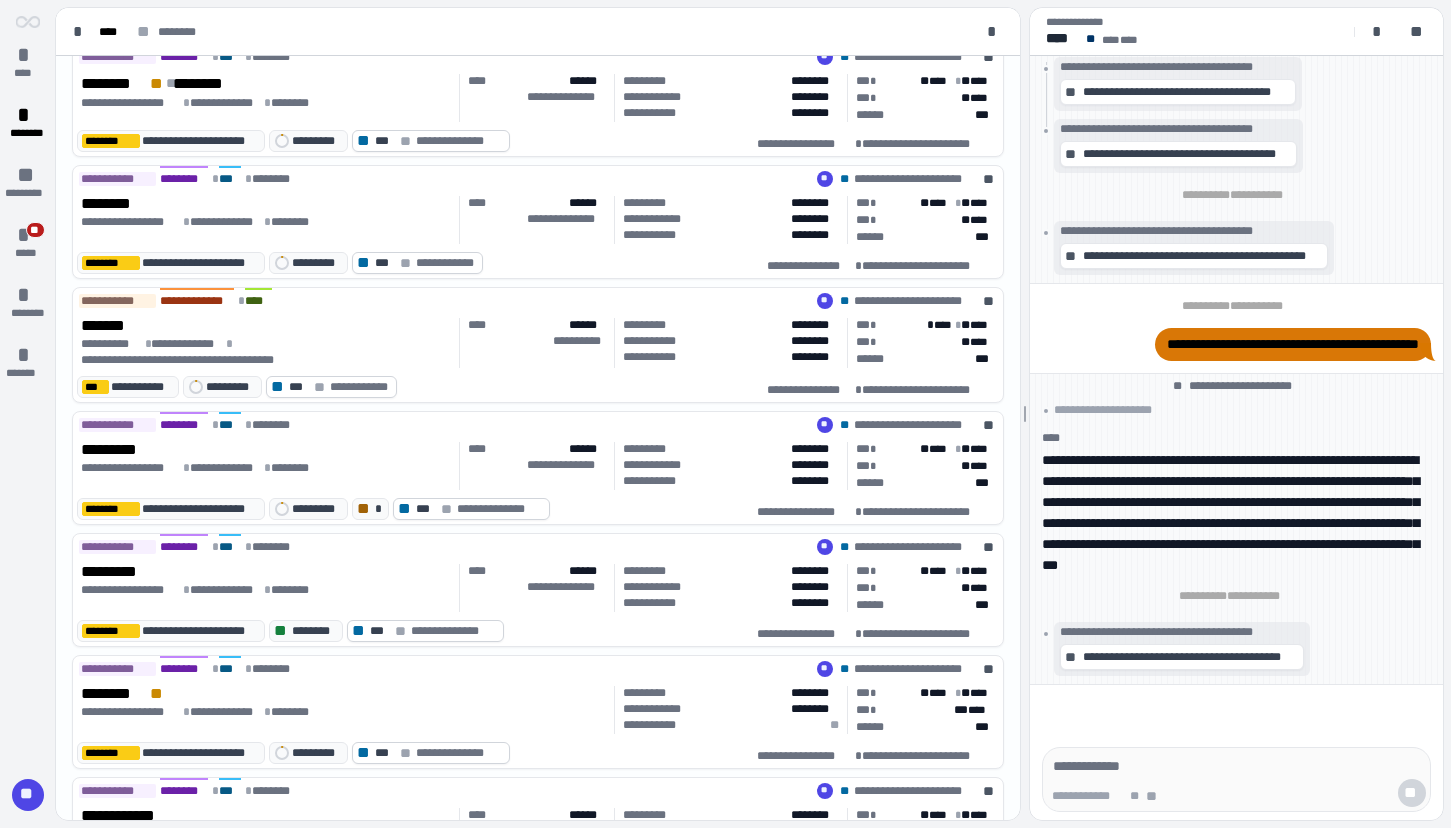 scroll, scrollTop: 0, scrollLeft: 0, axis: both 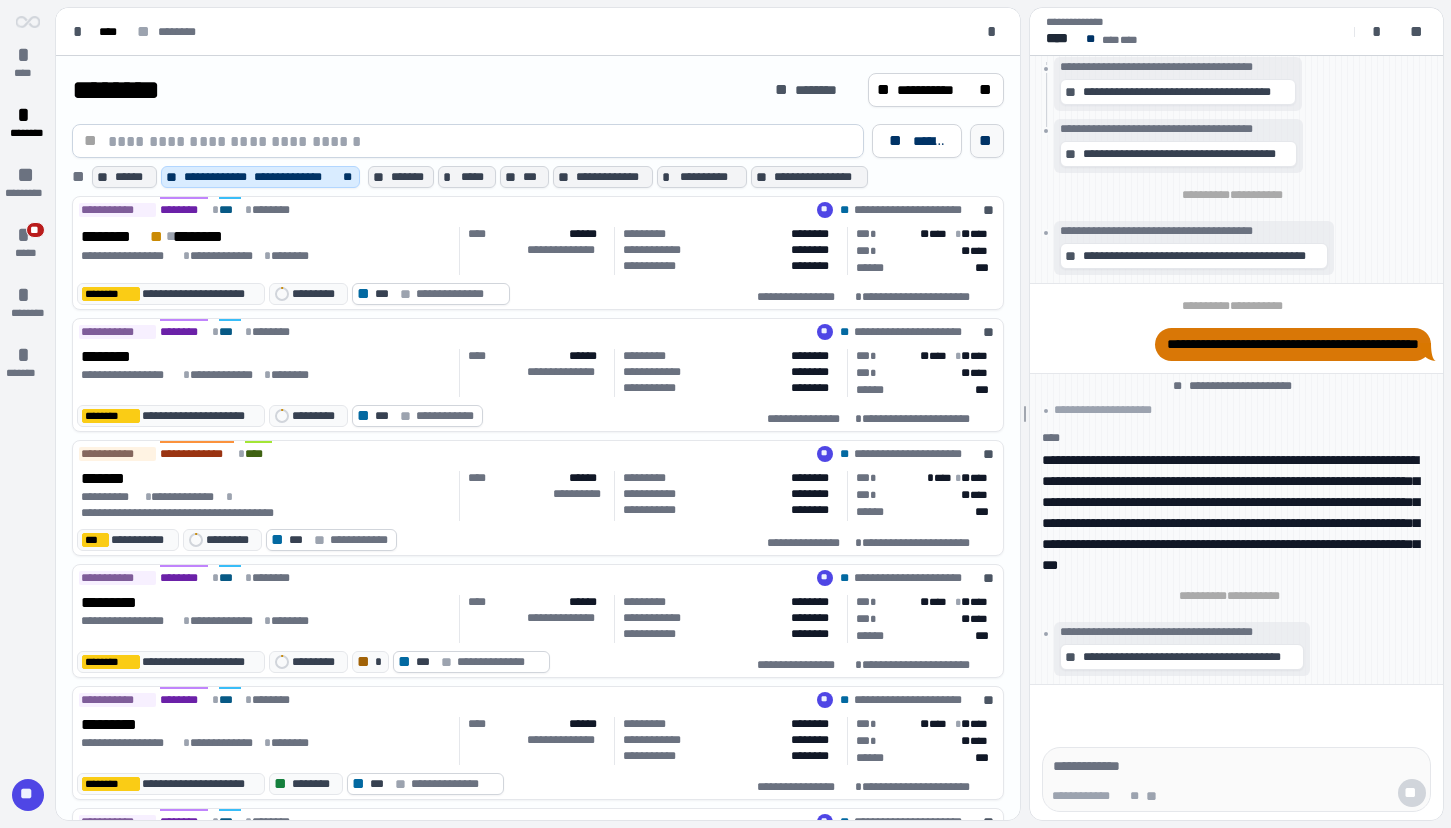 click on "**" at bounding box center [987, 141] 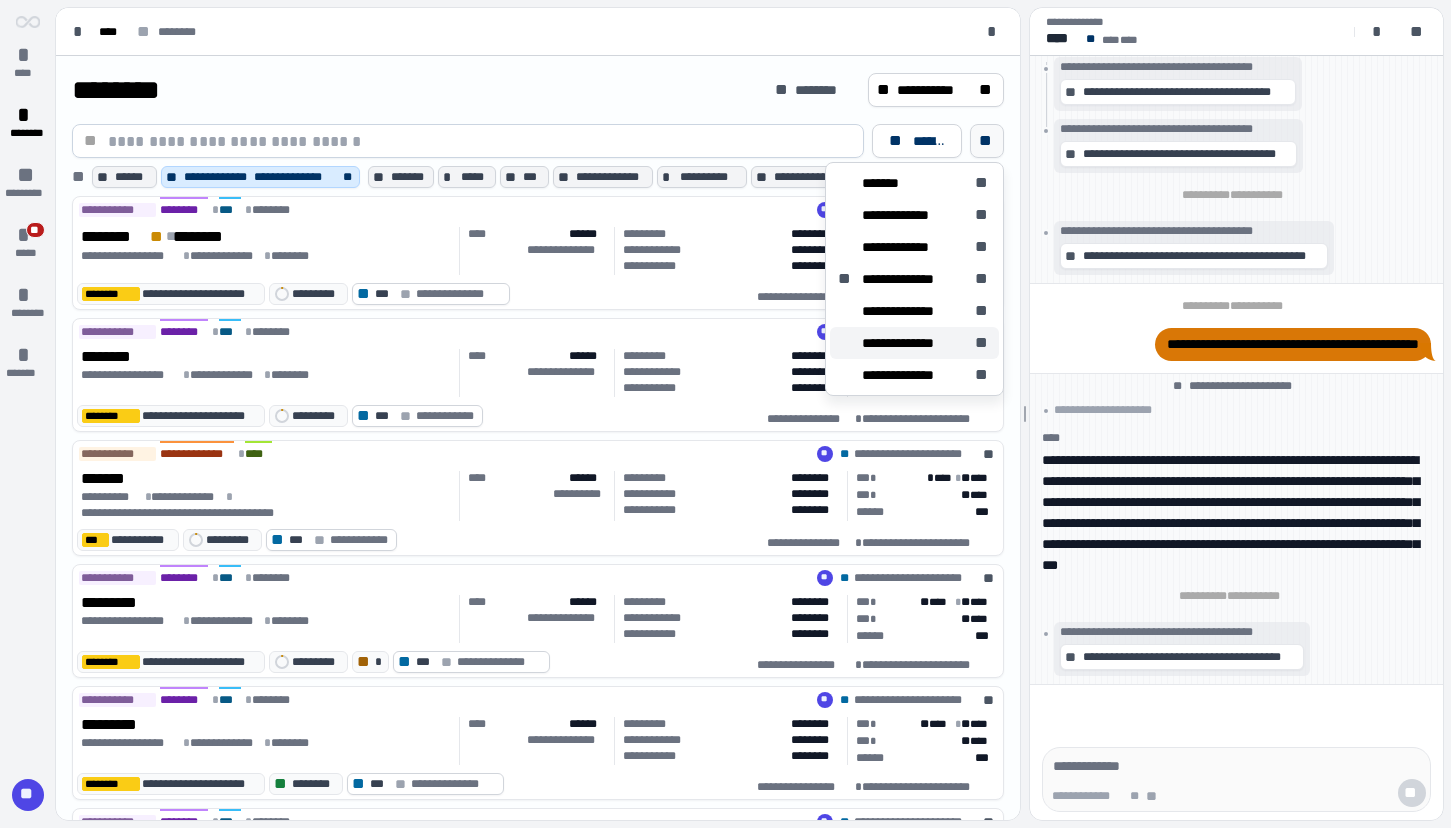 click on "**********" at bounding box center [910, 343] 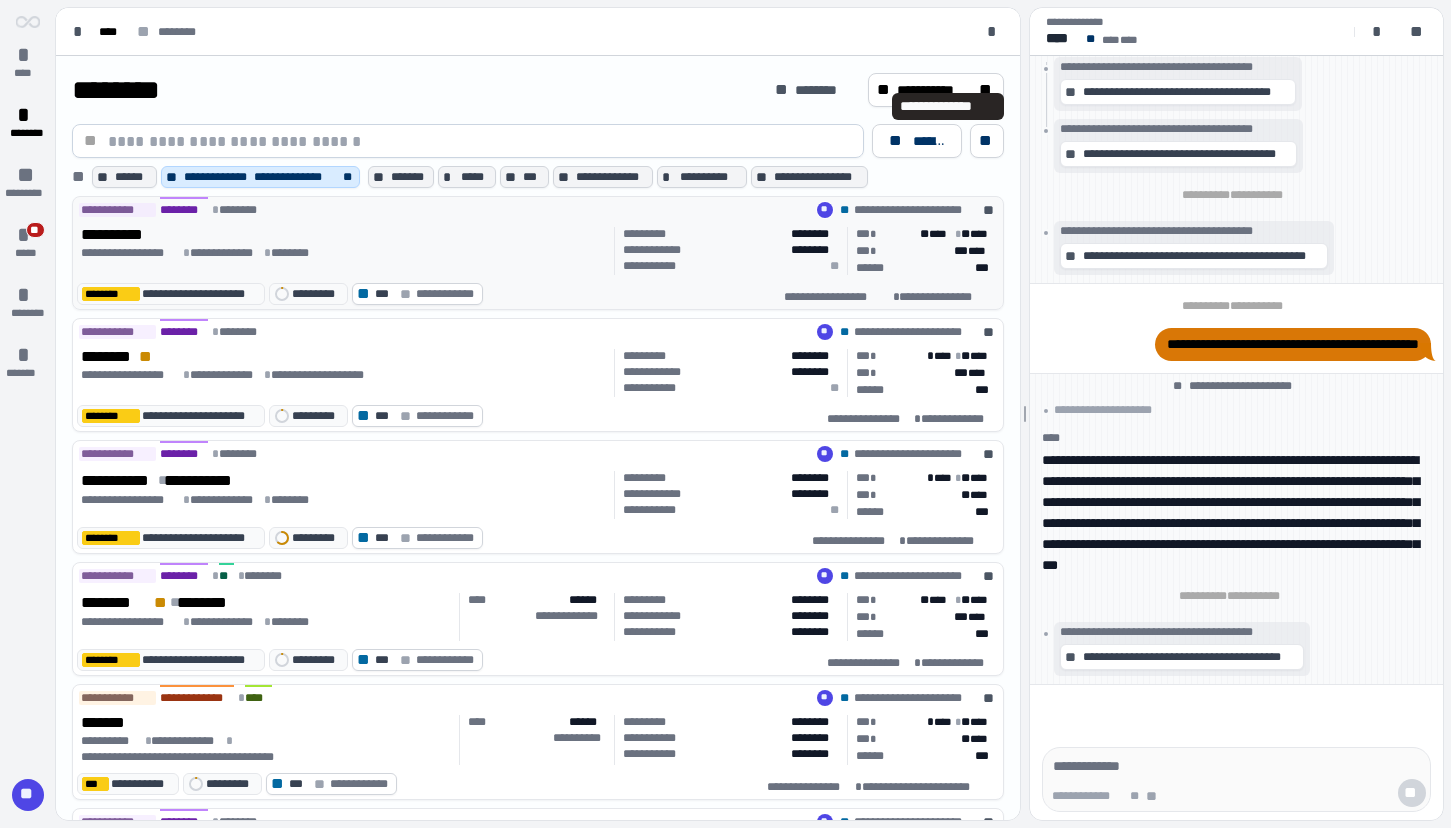 click on "**********" at bounding box center (344, 235) 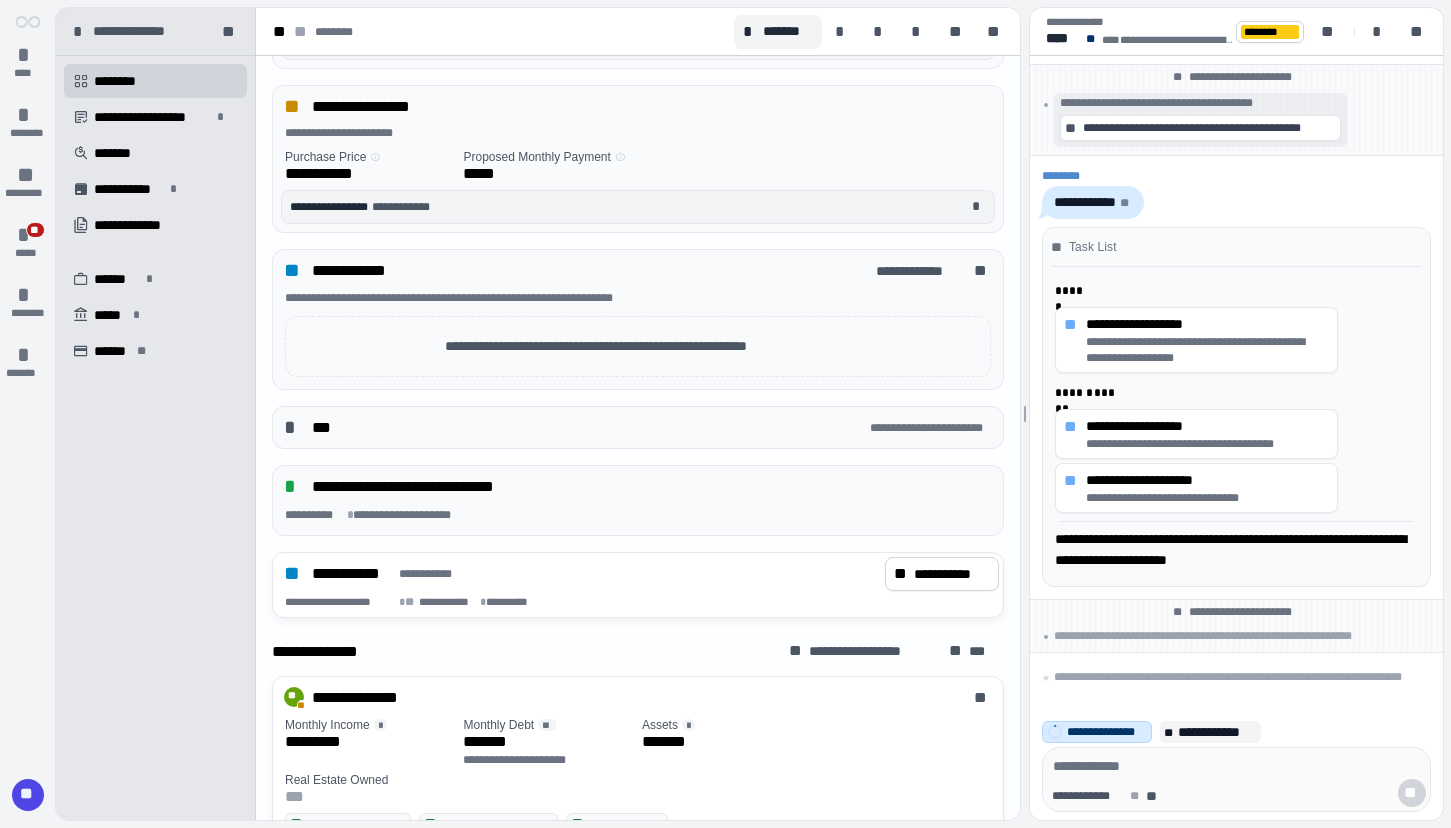 scroll, scrollTop: 500, scrollLeft: 0, axis: vertical 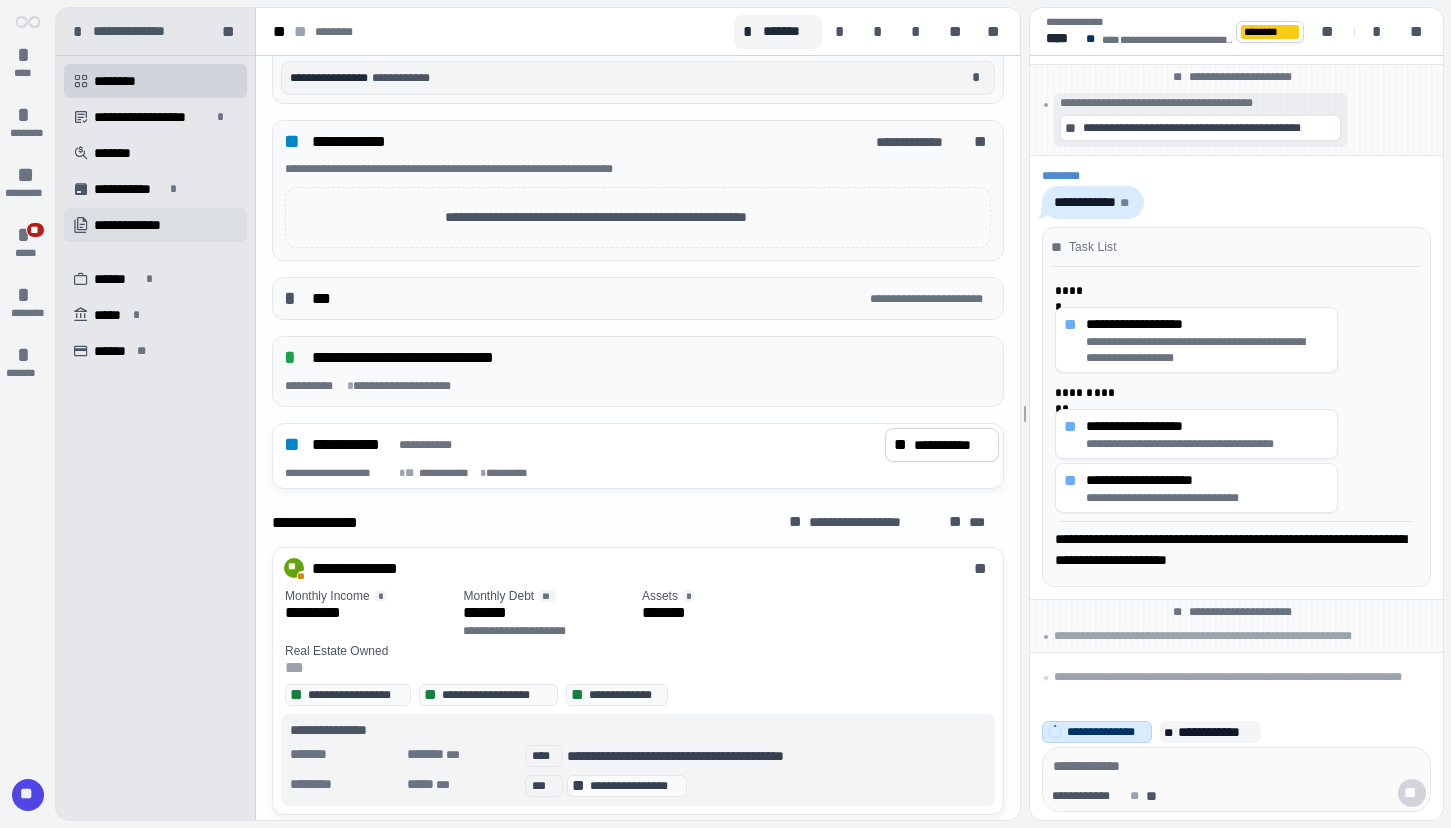click on "**********" at bounding box center [139, 225] 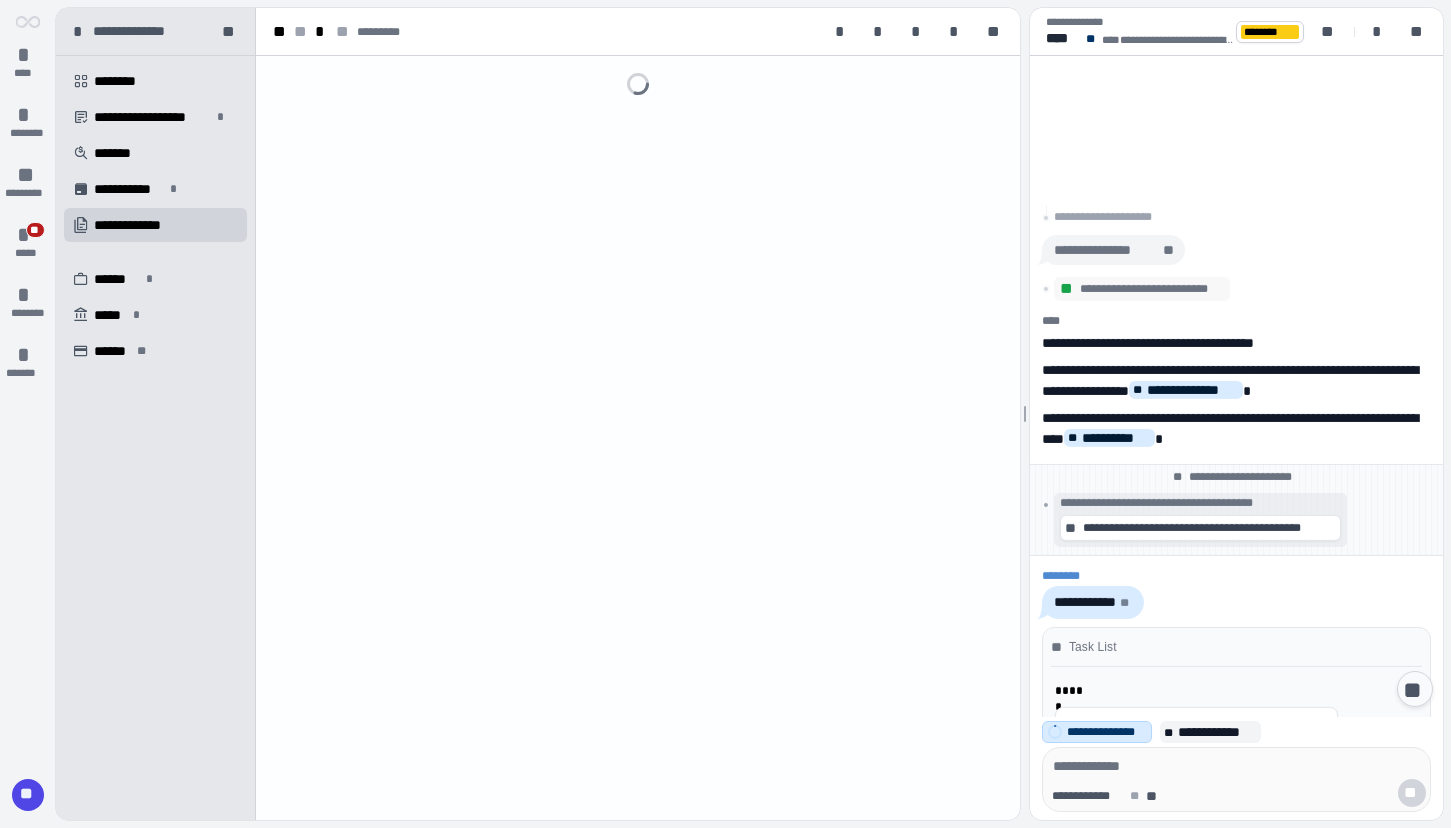 scroll, scrollTop: 0, scrollLeft: 0, axis: both 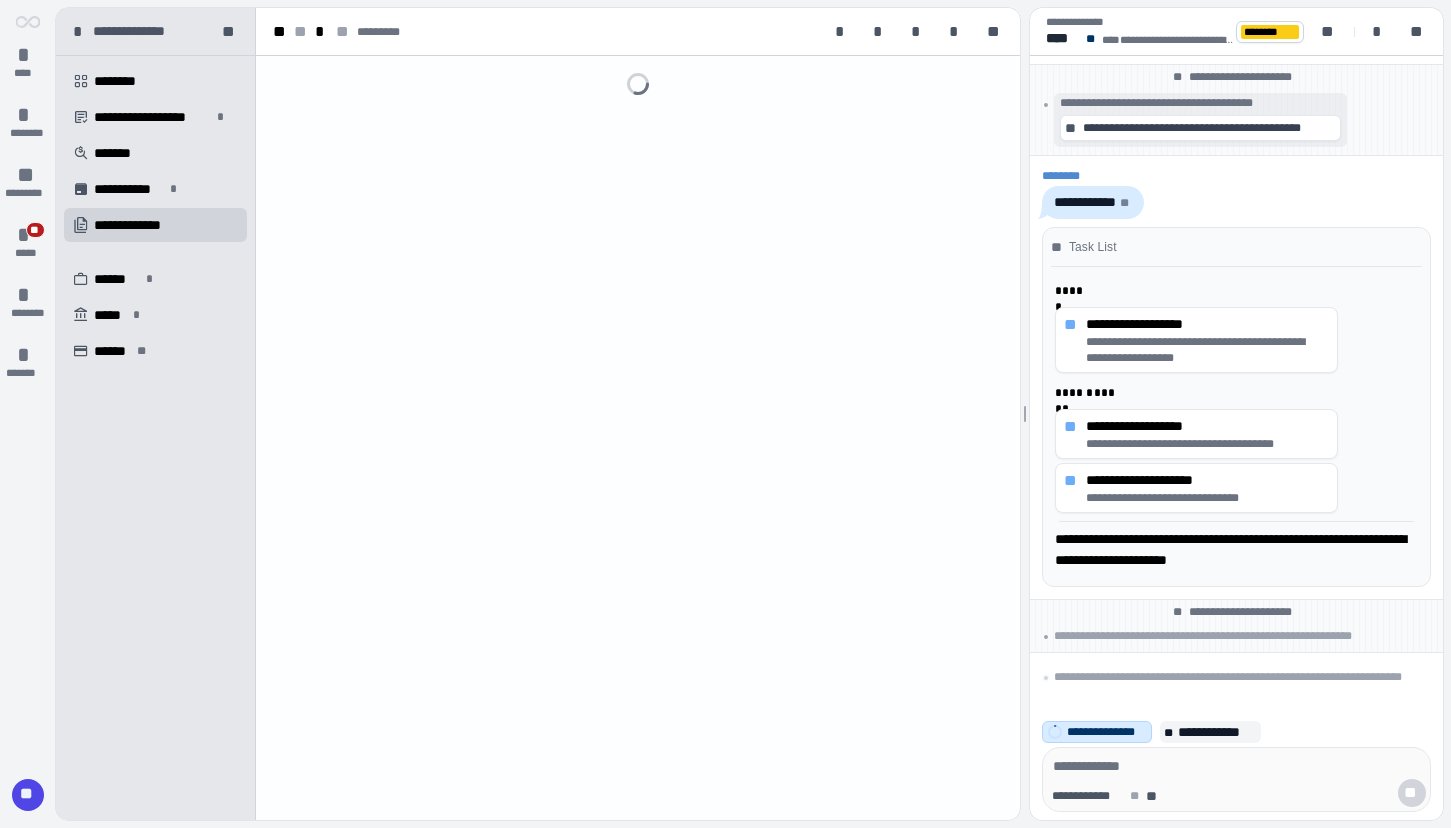 click at bounding box center (638, 438) 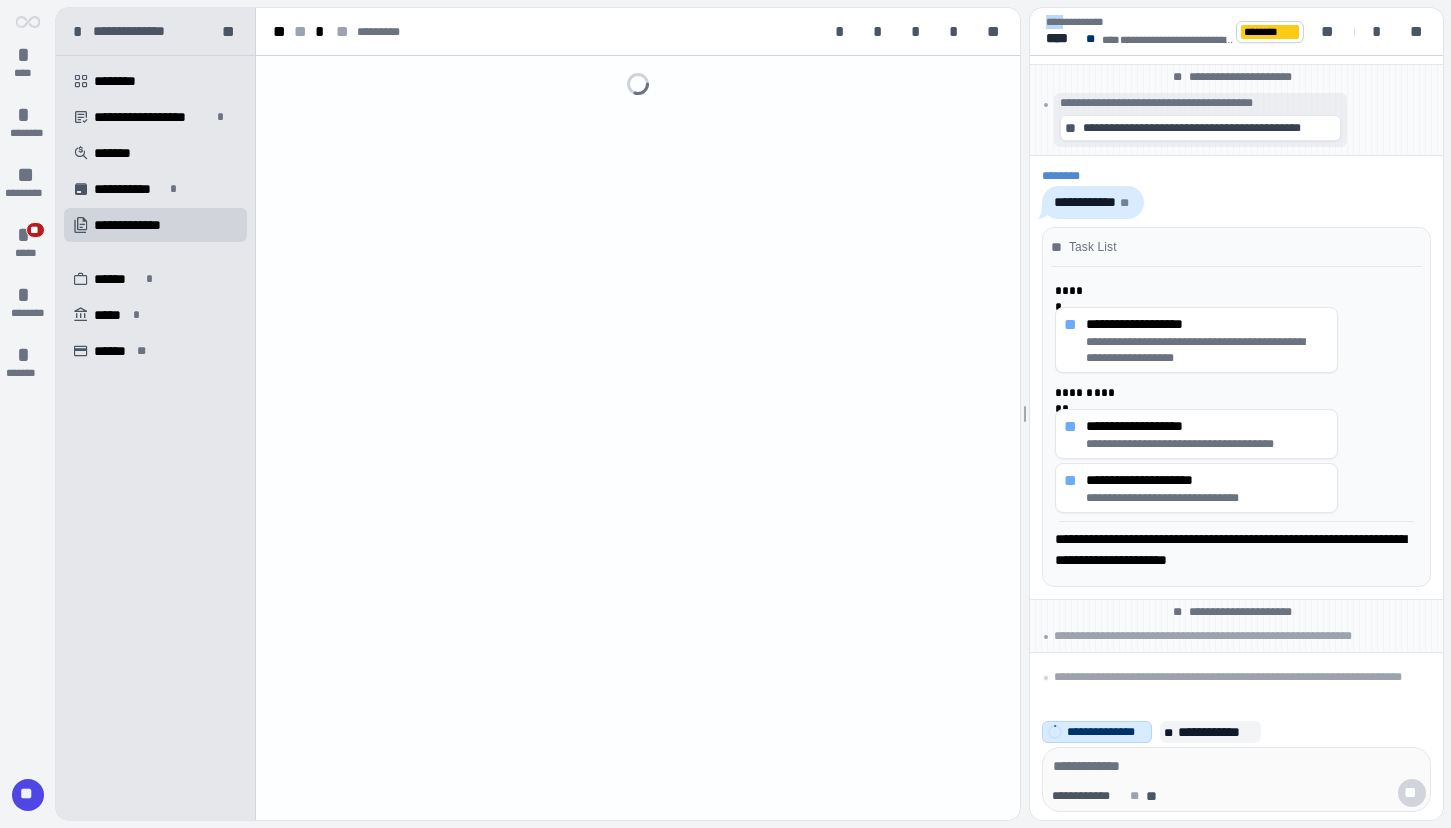 click at bounding box center (638, 438) 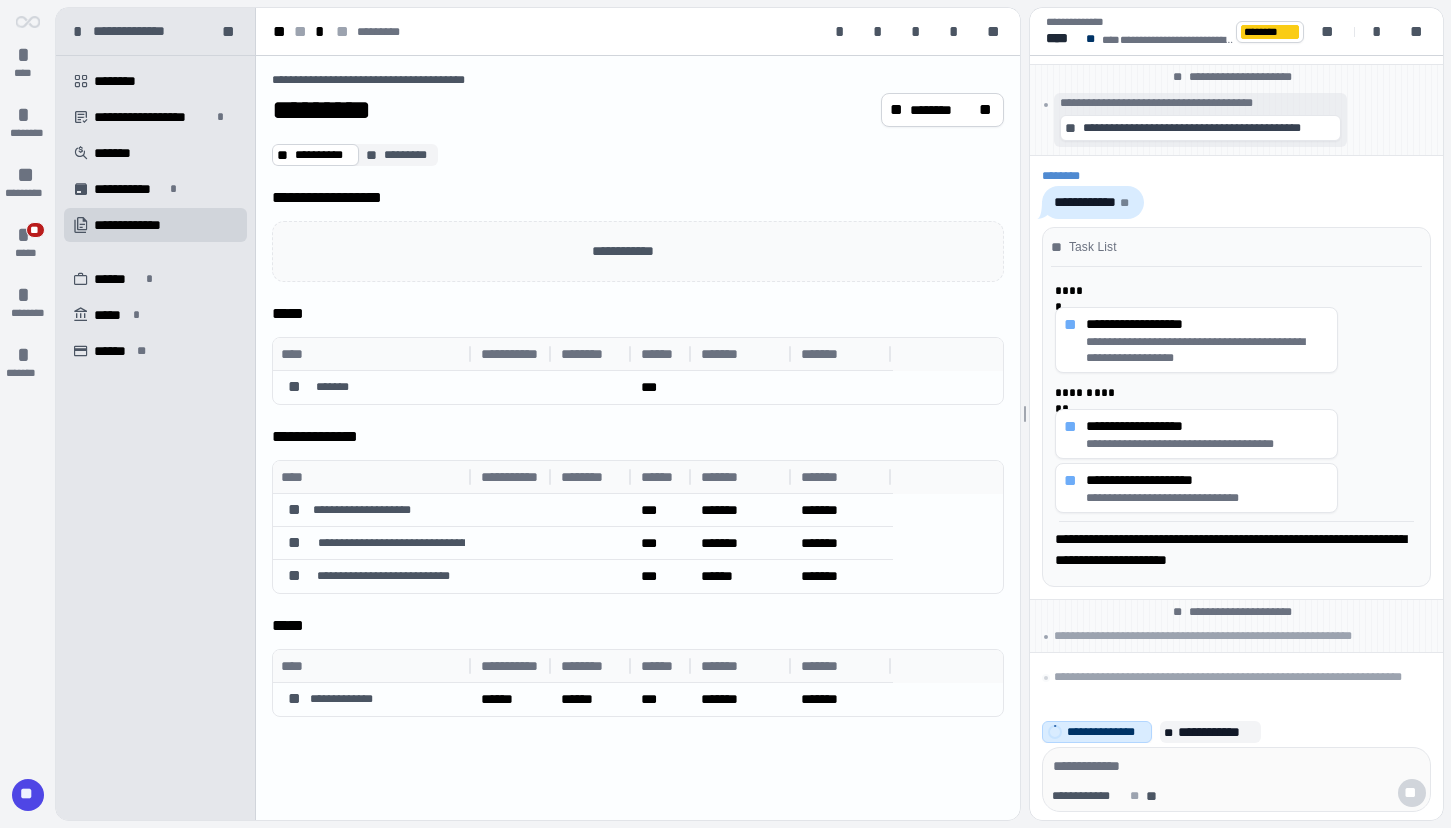 scroll, scrollTop: 0, scrollLeft: 0, axis: both 